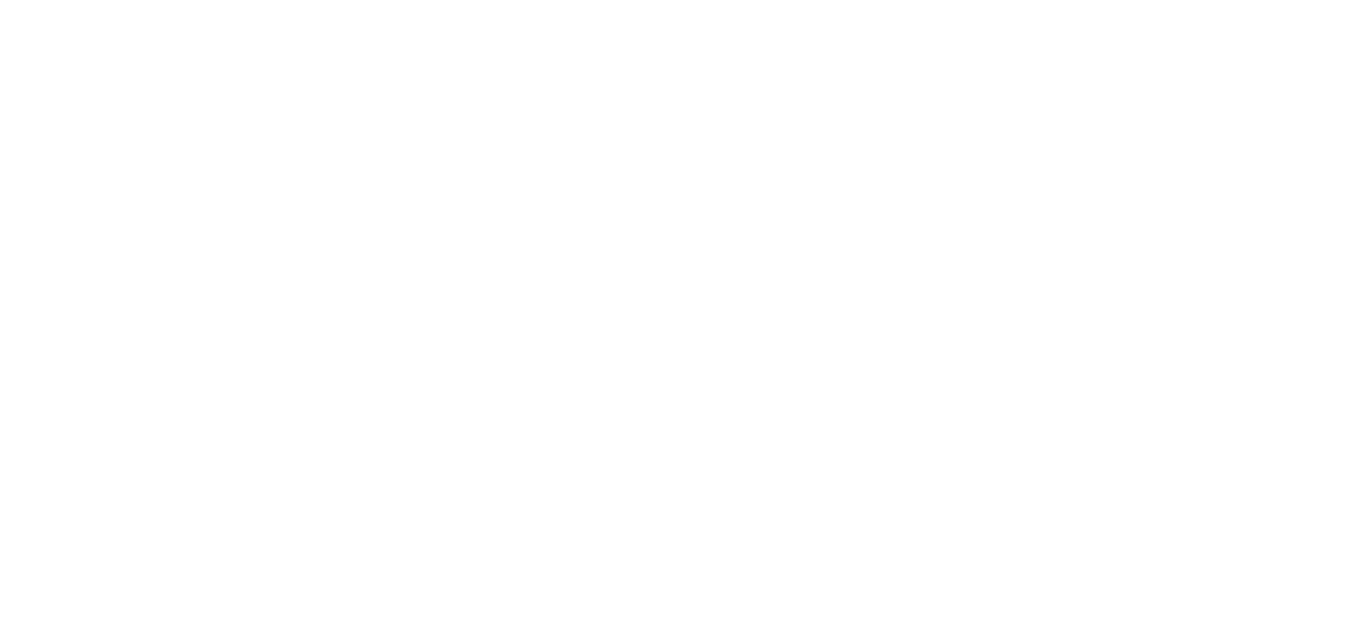 scroll, scrollTop: 0, scrollLeft: 0, axis: both 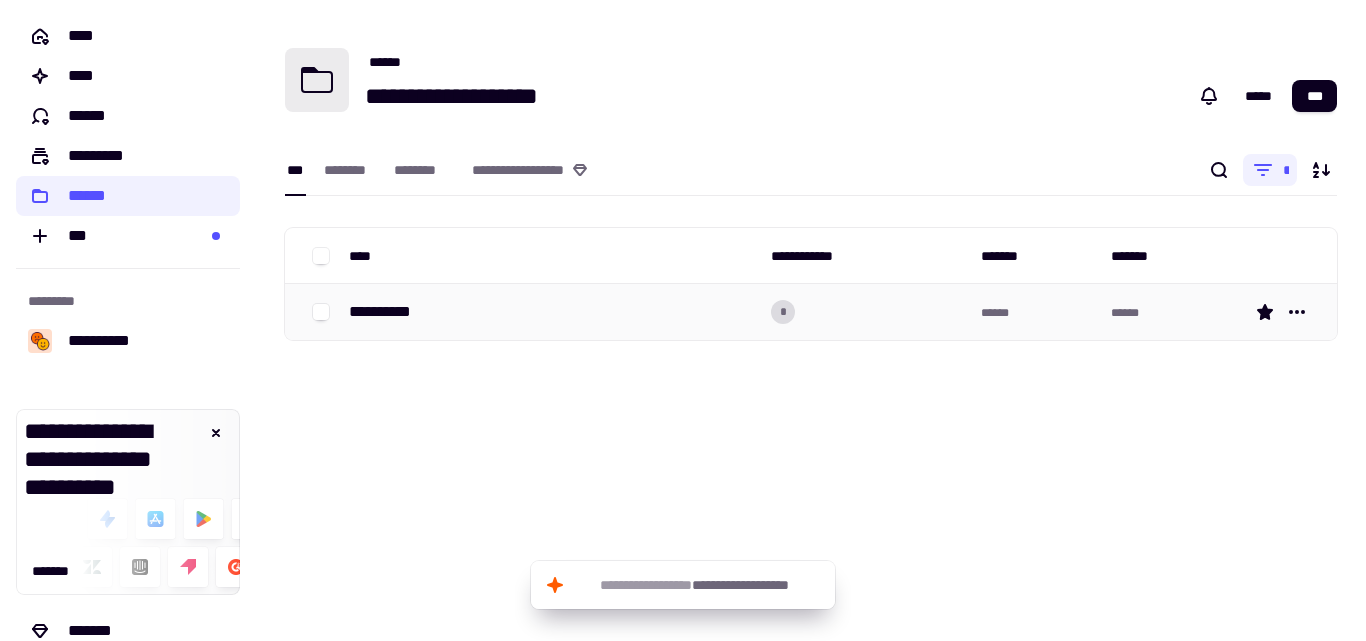 click on "**********" at bounding box center (552, 312) 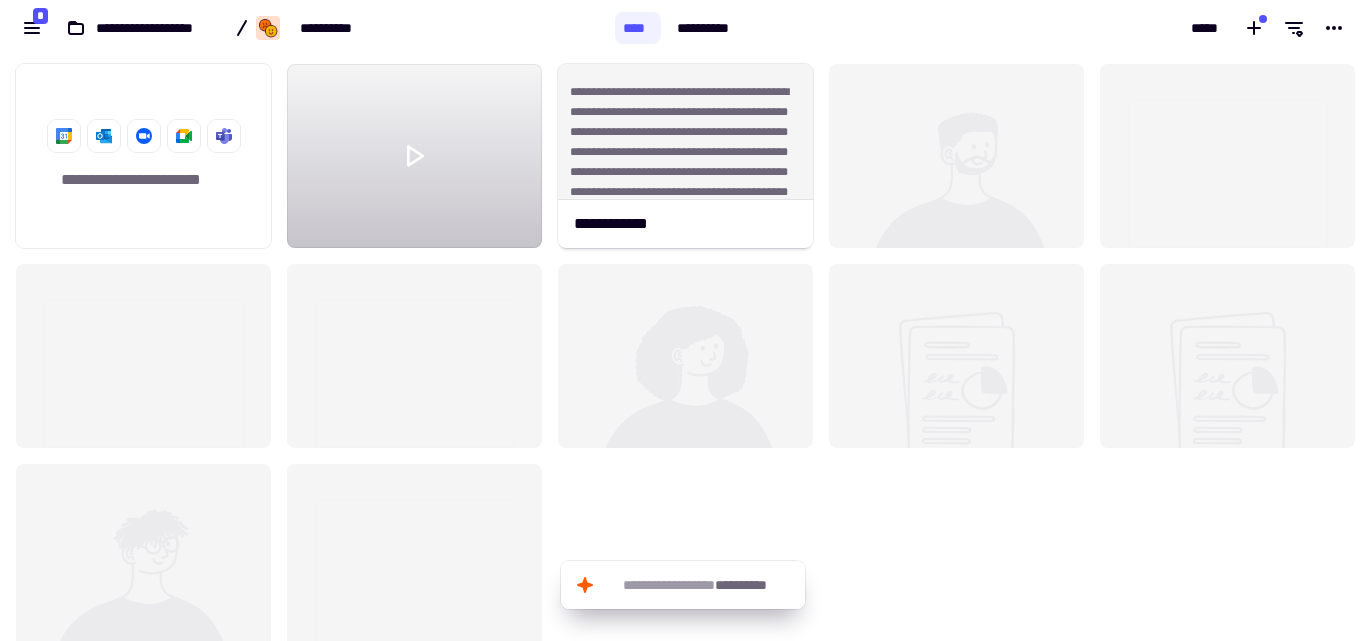 scroll, scrollTop: 16, scrollLeft: 16, axis: both 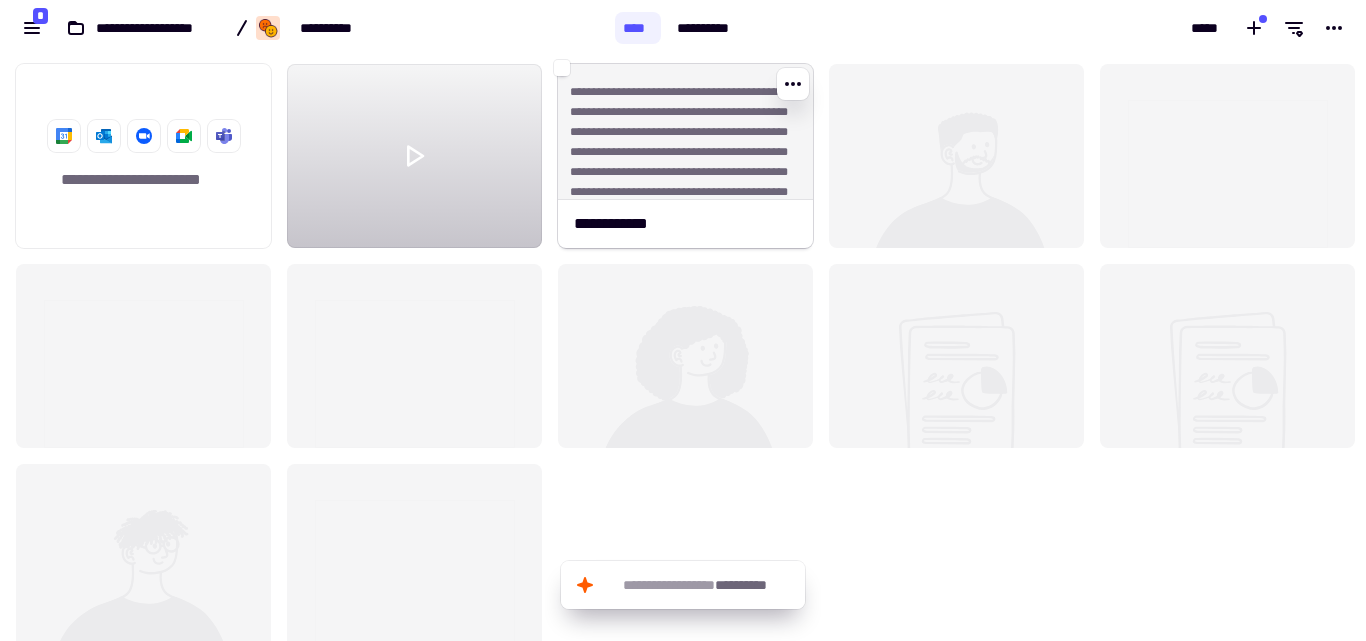 click on "**********" 